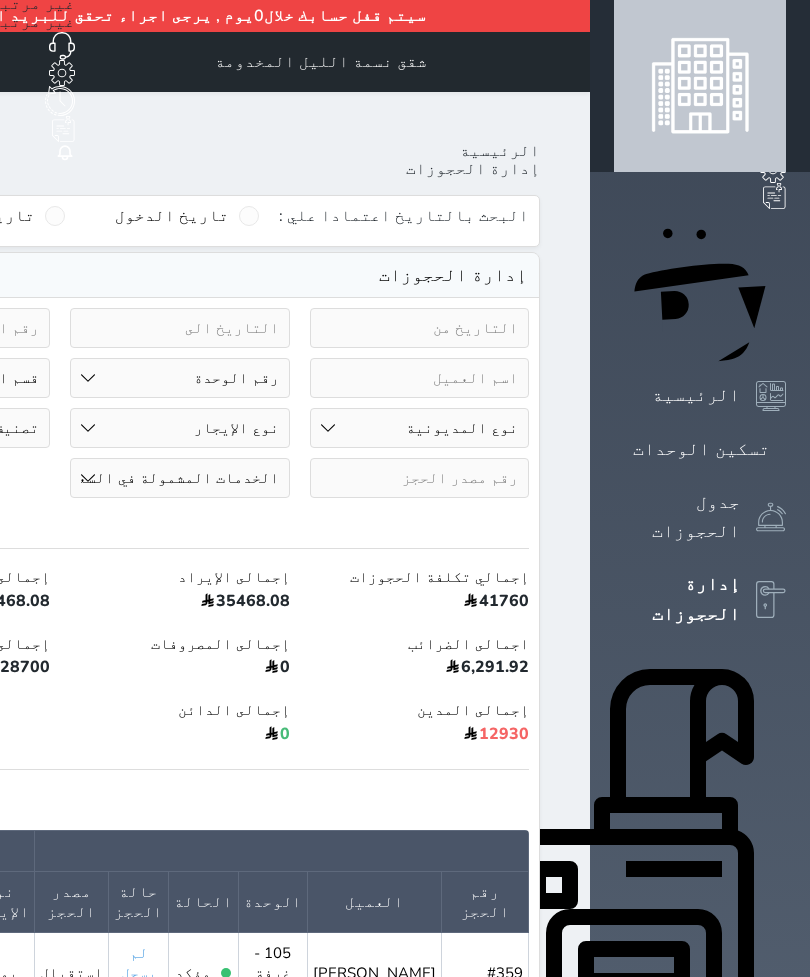 select on "open_all" 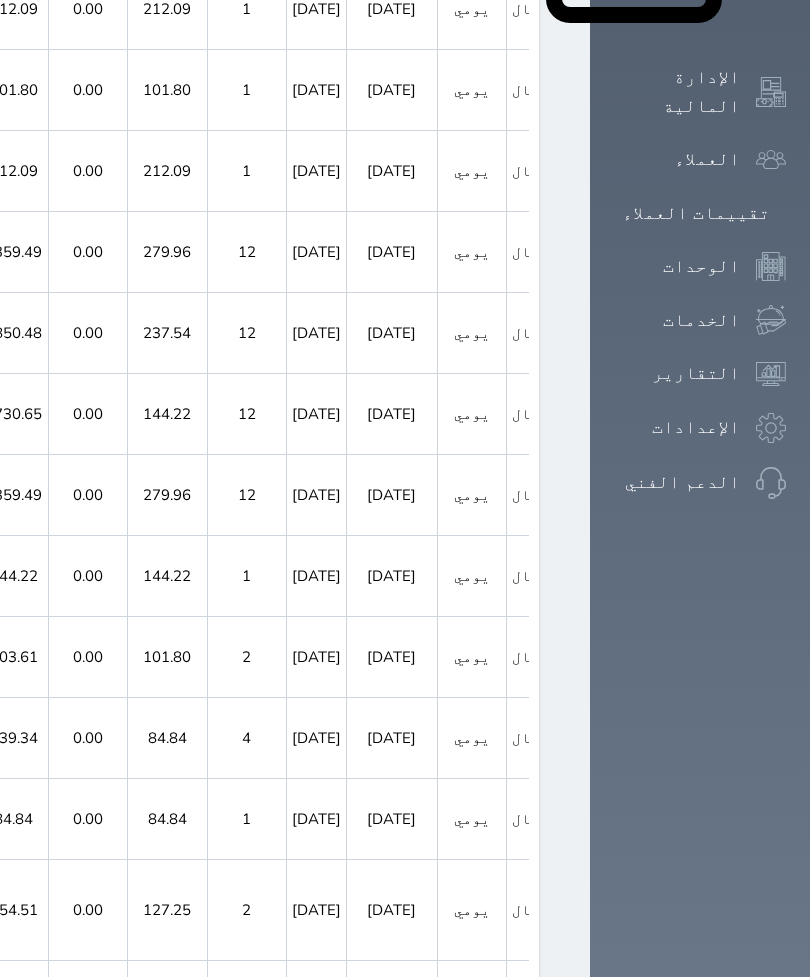scroll, scrollTop: 0, scrollLeft: -471, axis: horizontal 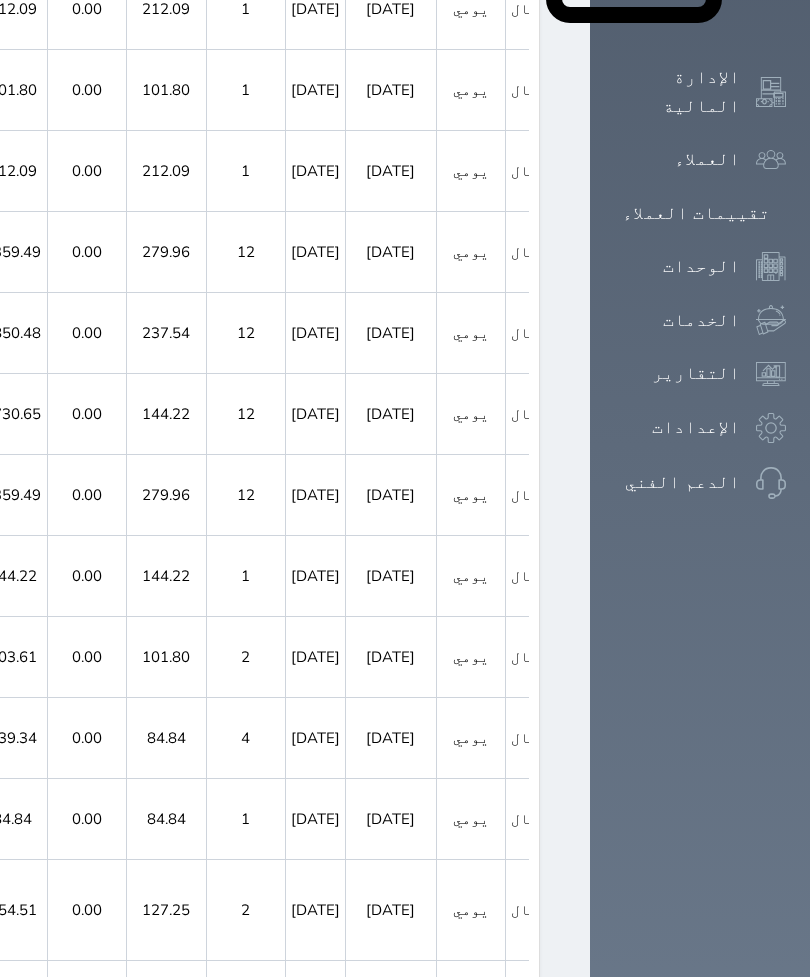 click 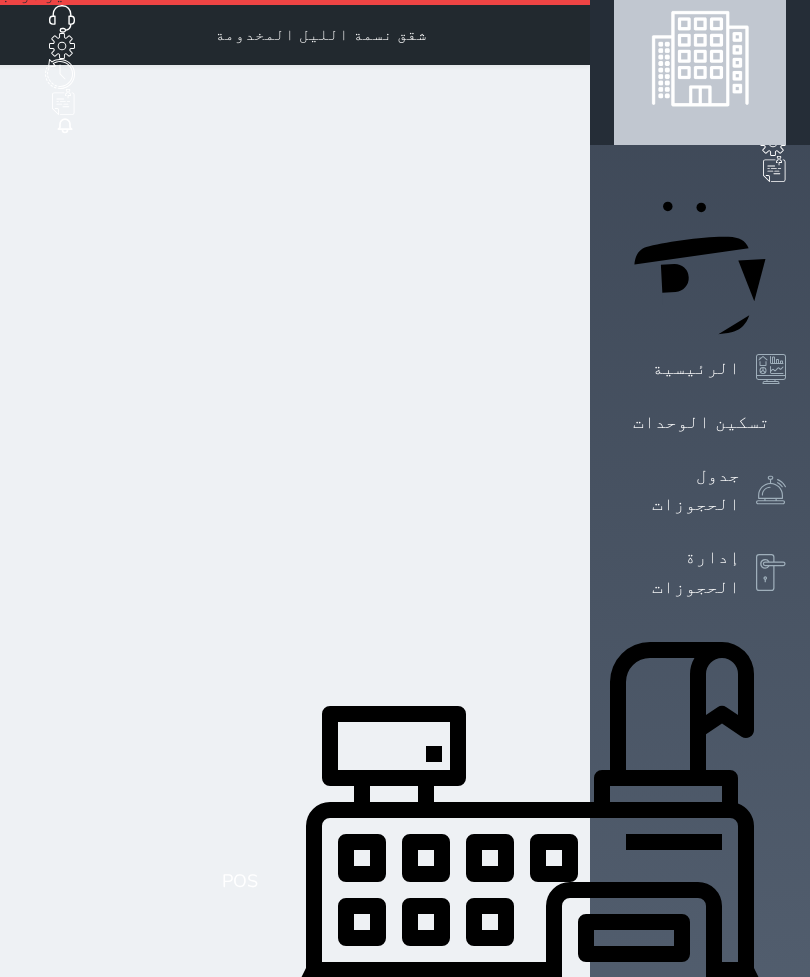 scroll, scrollTop: 1, scrollLeft: 0, axis: vertical 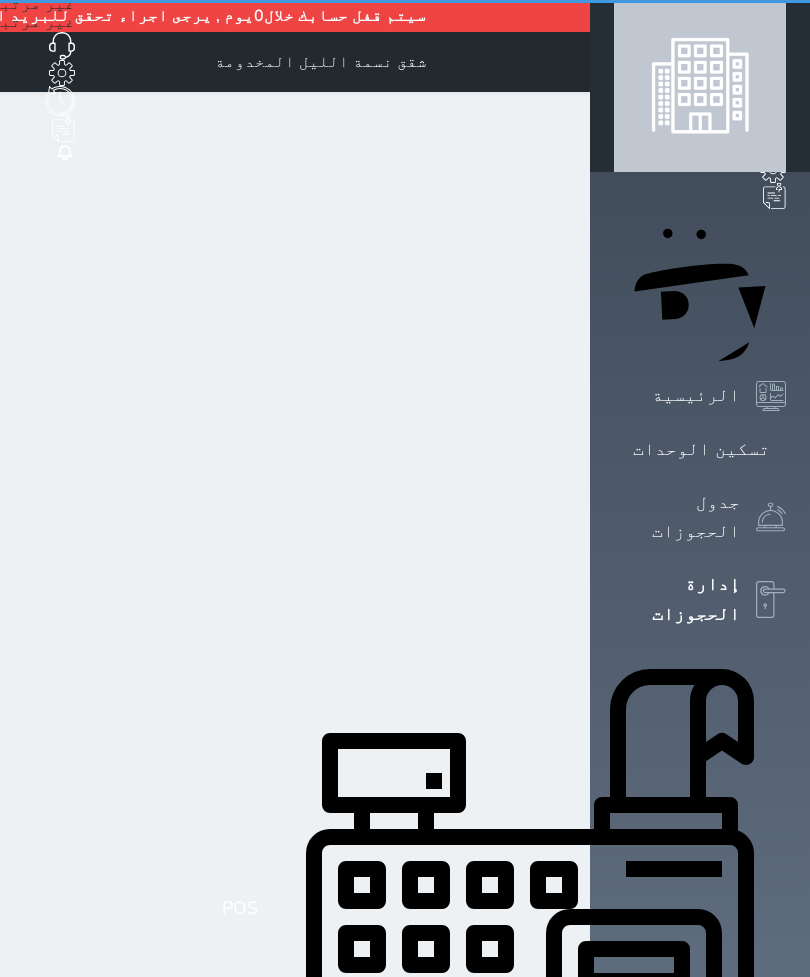 select on "open_all" 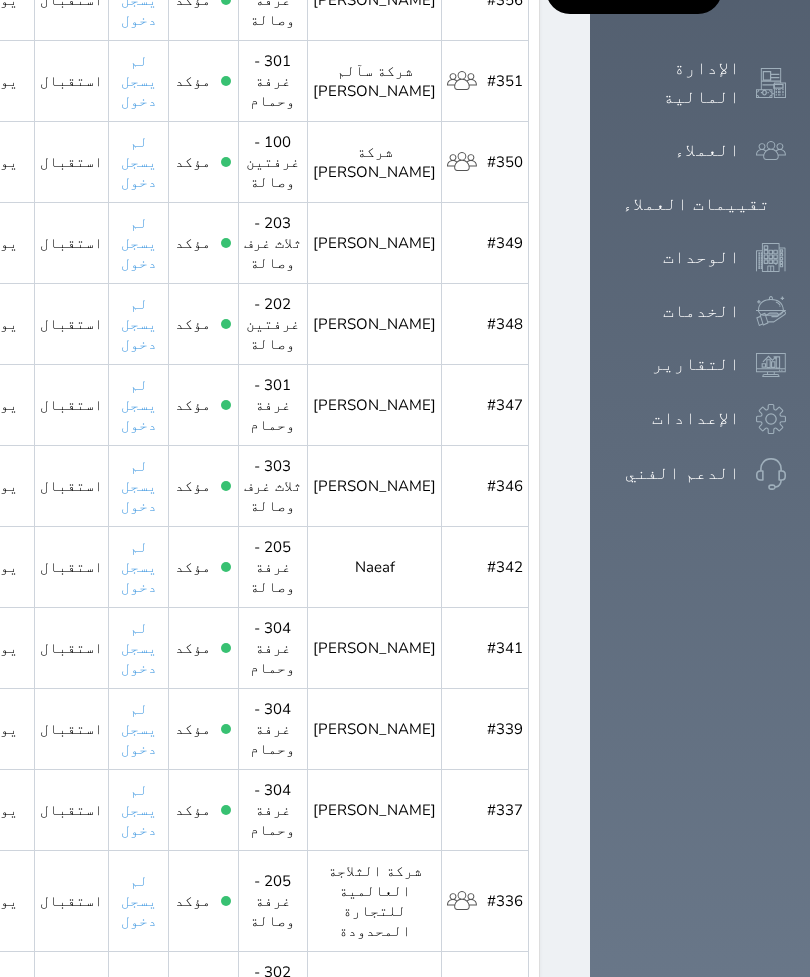 scroll, scrollTop: 1138, scrollLeft: 0, axis: vertical 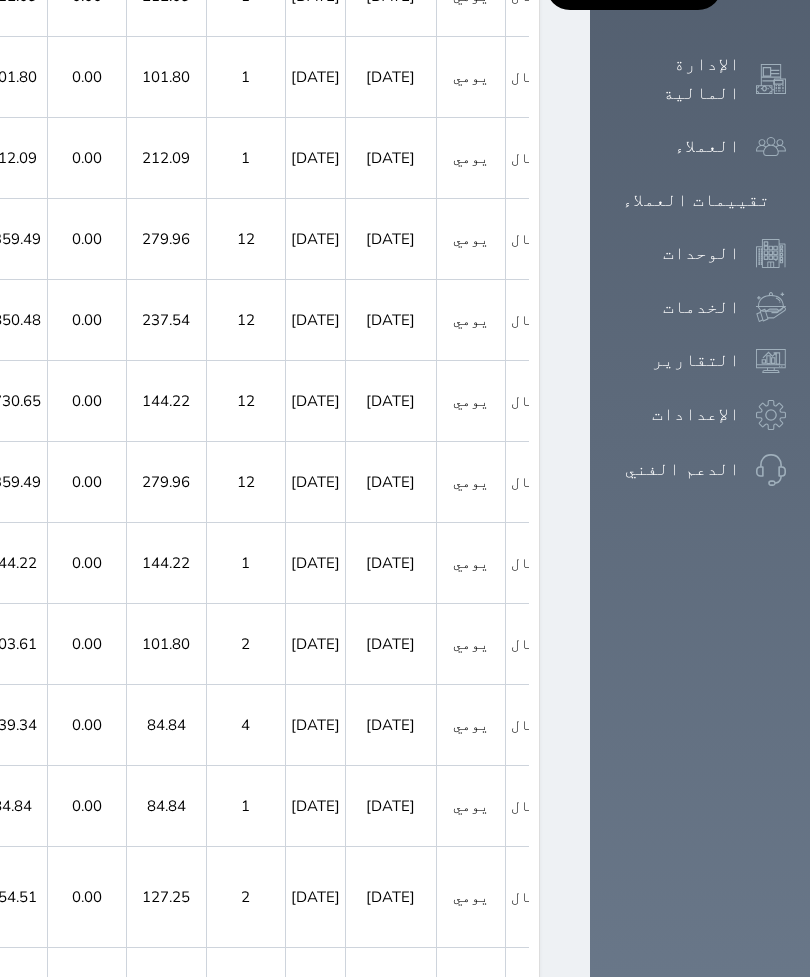 click 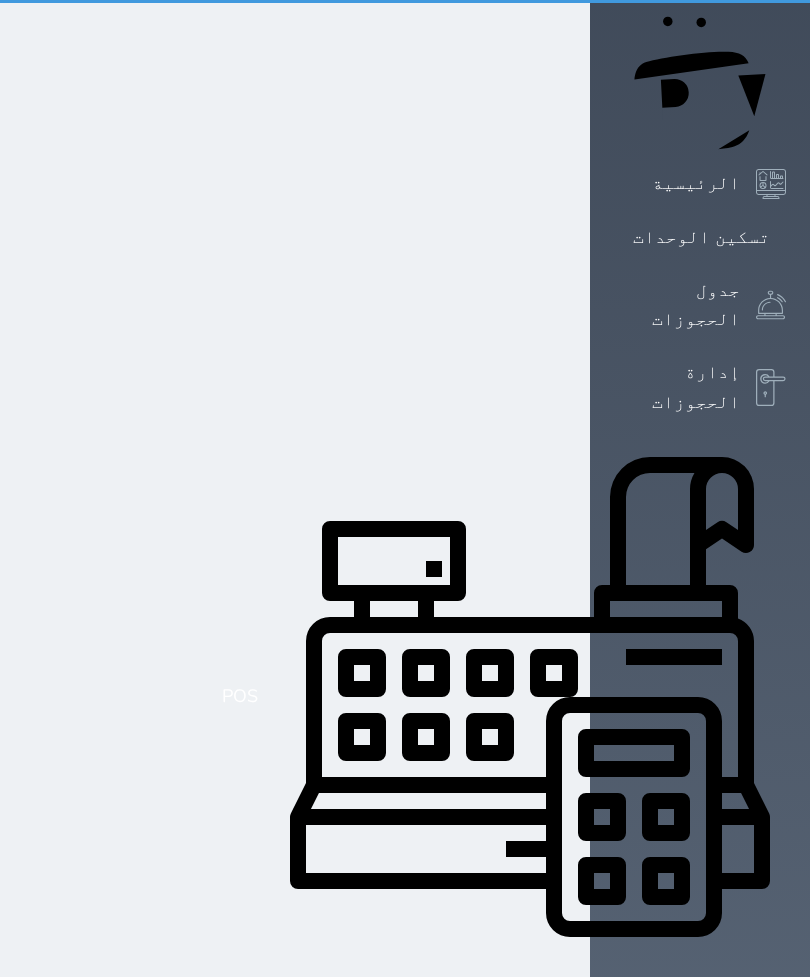 scroll, scrollTop: 0, scrollLeft: 0, axis: both 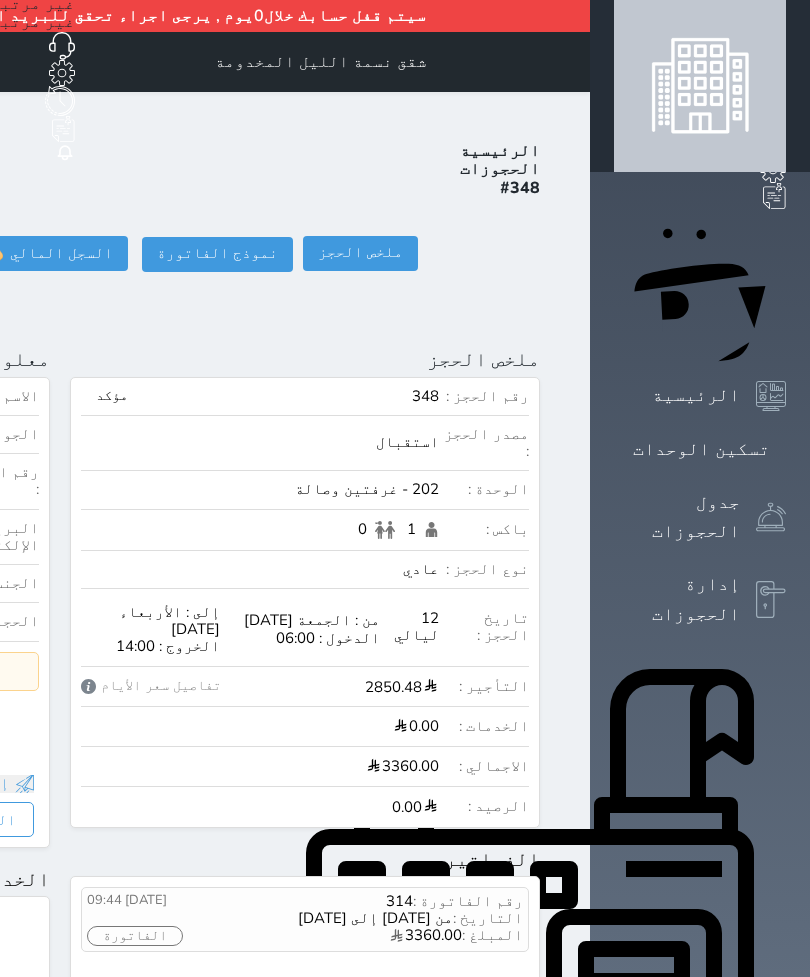 click on "الرئيسية   الحجوزات   #348         ملخص الحجز         ملخص الحجز #348                           نموذج الفاتورة   السجل المالي   💰         العقد         العقد #348                                   العقود الموقعه #348
العقود الموقعه (0)
#   تاريخ التوقيع   الاجرائات       المرافقين (0)         المرافقين                 البحث عن المرافقين :        الاسم       رقم الهوية       البريد الإلكتروني       الجوال           تغيير العميل              الاسم *     الجنس    اختر الجنس   ذكر انثى   تاريخ الميلاد         تاريخ الميلاد الهجرى         صلة القرابة
اختر صلة القرابة   ابن ابنه زوجة اخ اخت اب ام زوج أخرى   نوع العميل   اختر نوع   مواطن" at bounding box center [60, 961] 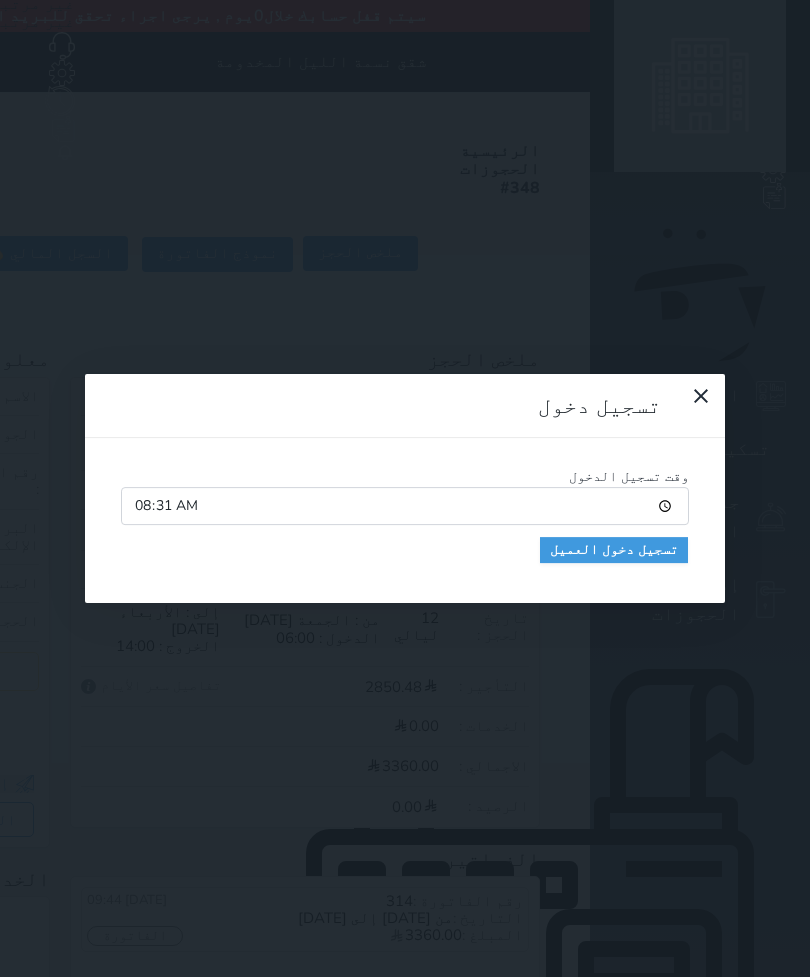 click on "تسجيل دخول العميل" at bounding box center [614, 550] 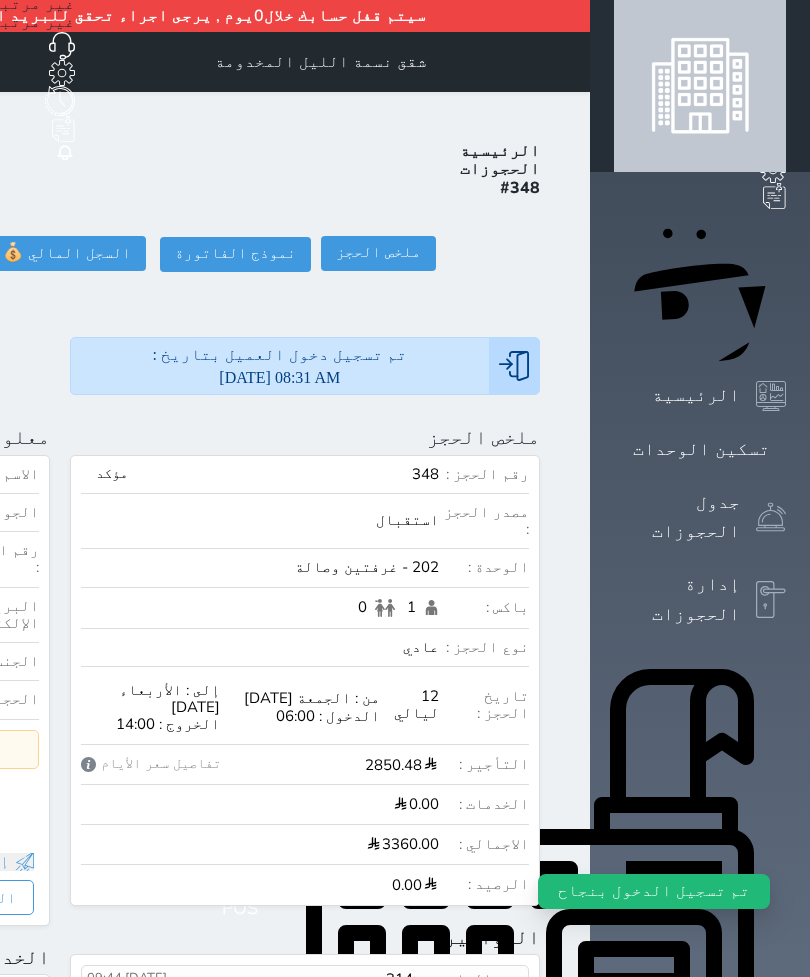 click on "الرئيسية" at bounding box center (500, 151) 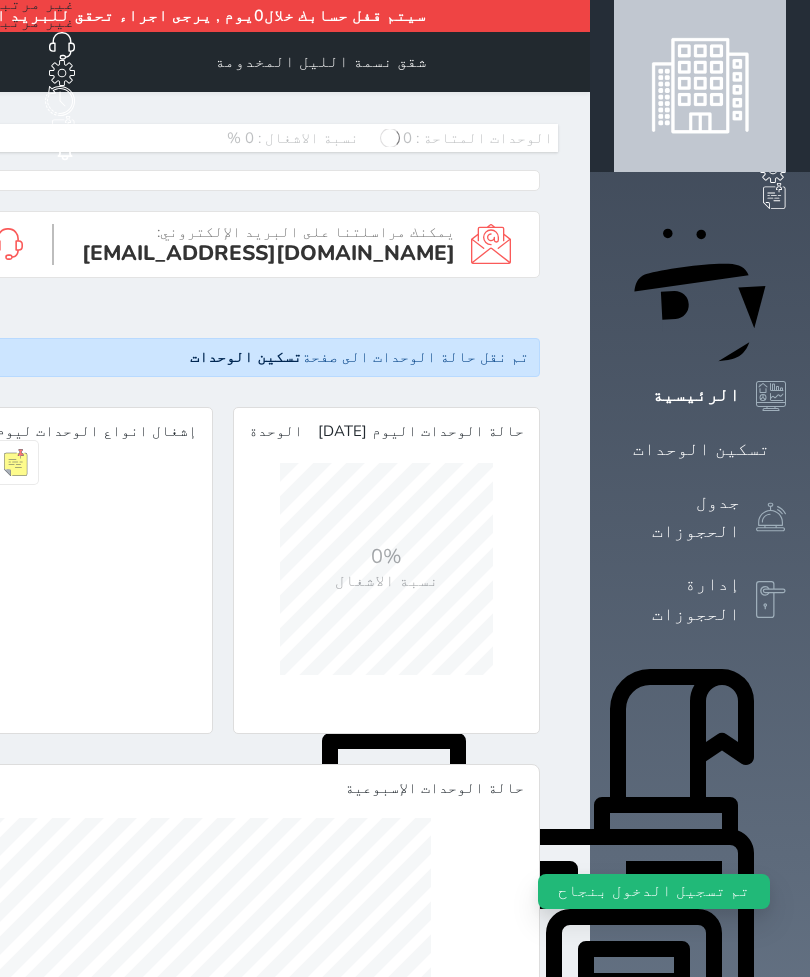 scroll, scrollTop: 999787, scrollLeft: 999787, axis: both 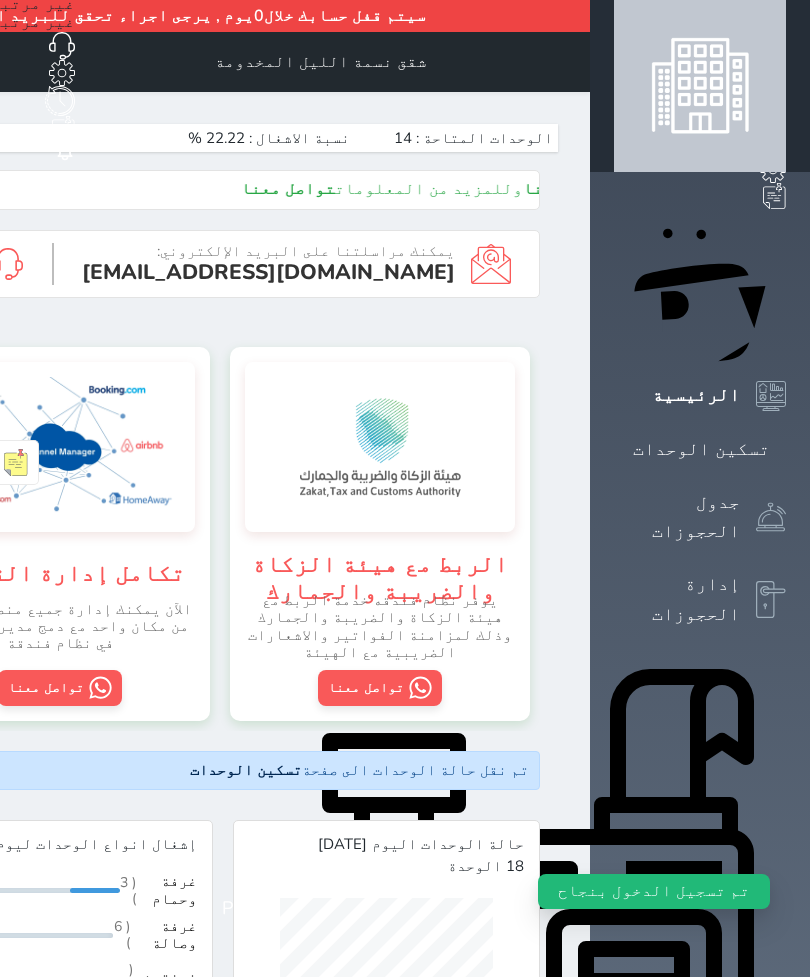 click on "تسكين الوحدات" at bounding box center [246, 770] 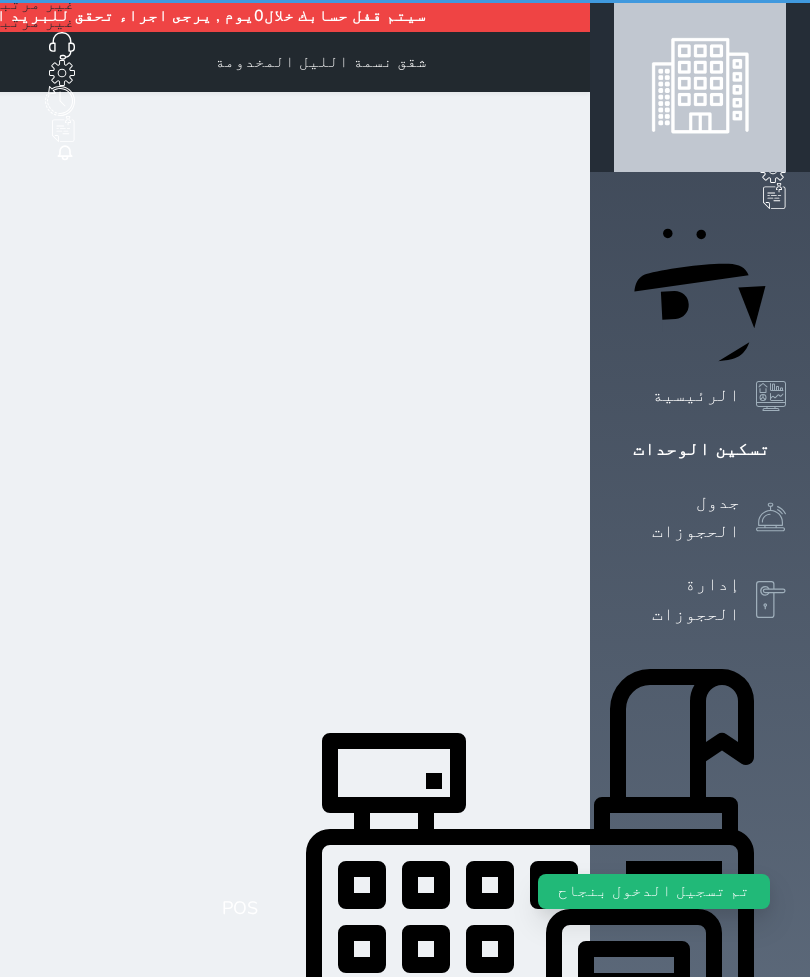 scroll, scrollTop: 0, scrollLeft: 754, axis: horizontal 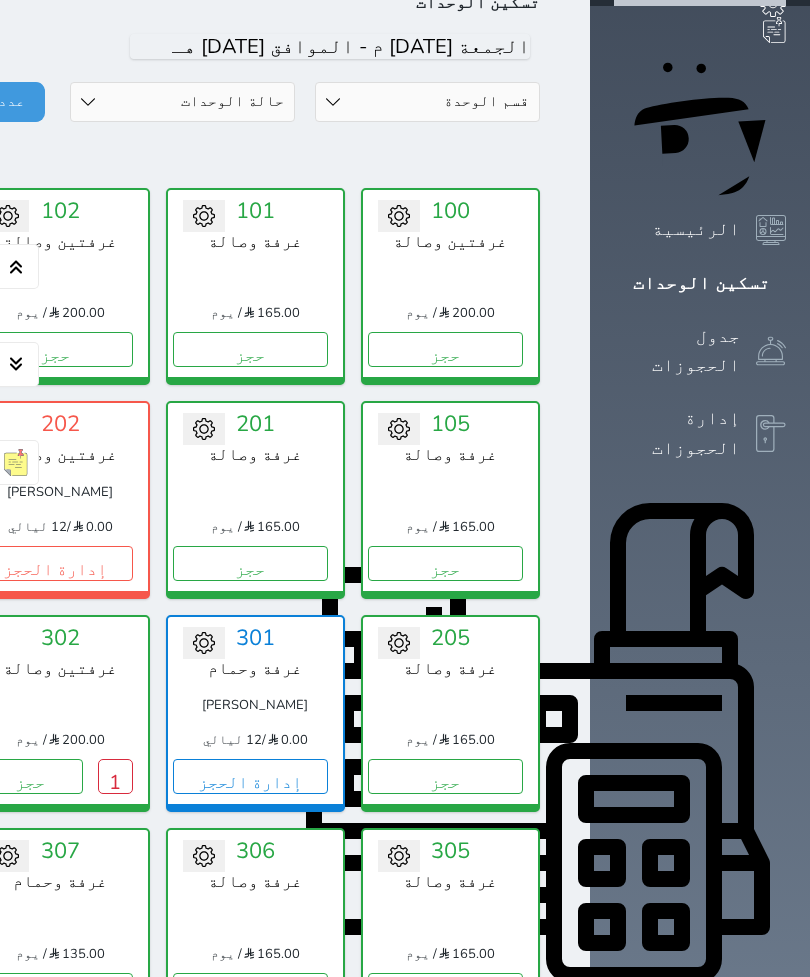 click on "إدارة الحجز" at bounding box center (-141, 563) 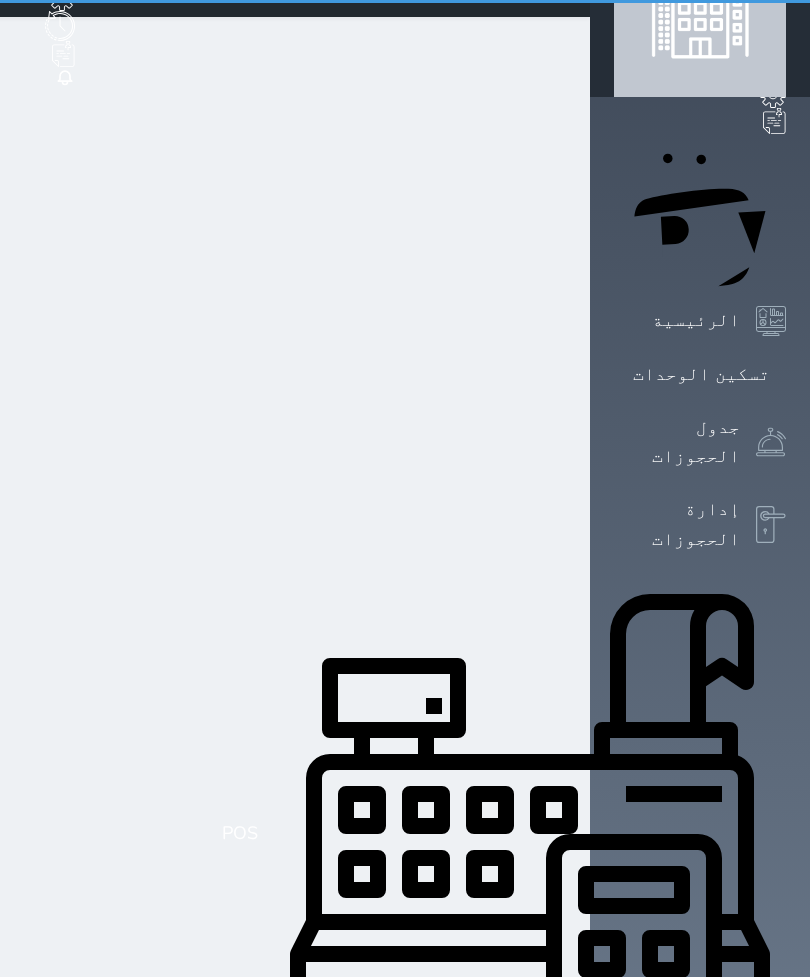 scroll, scrollTop: 0, scrollLeft: 0, axis: both 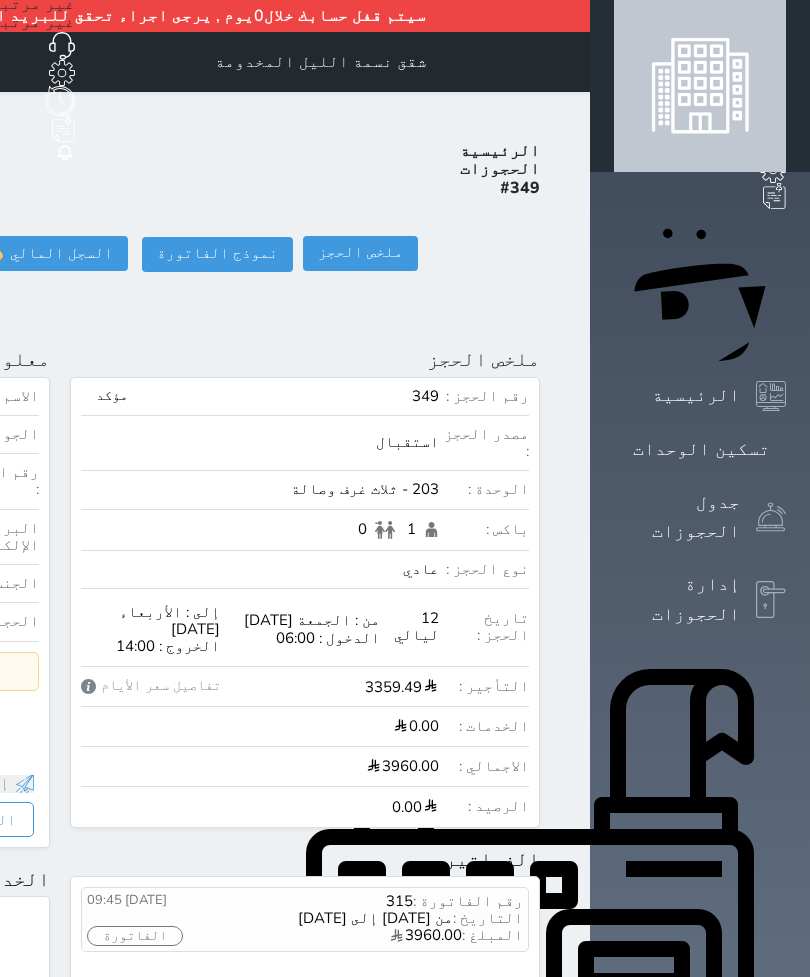 click on "تسجيل دخول" at bounding box center (-353, 253) 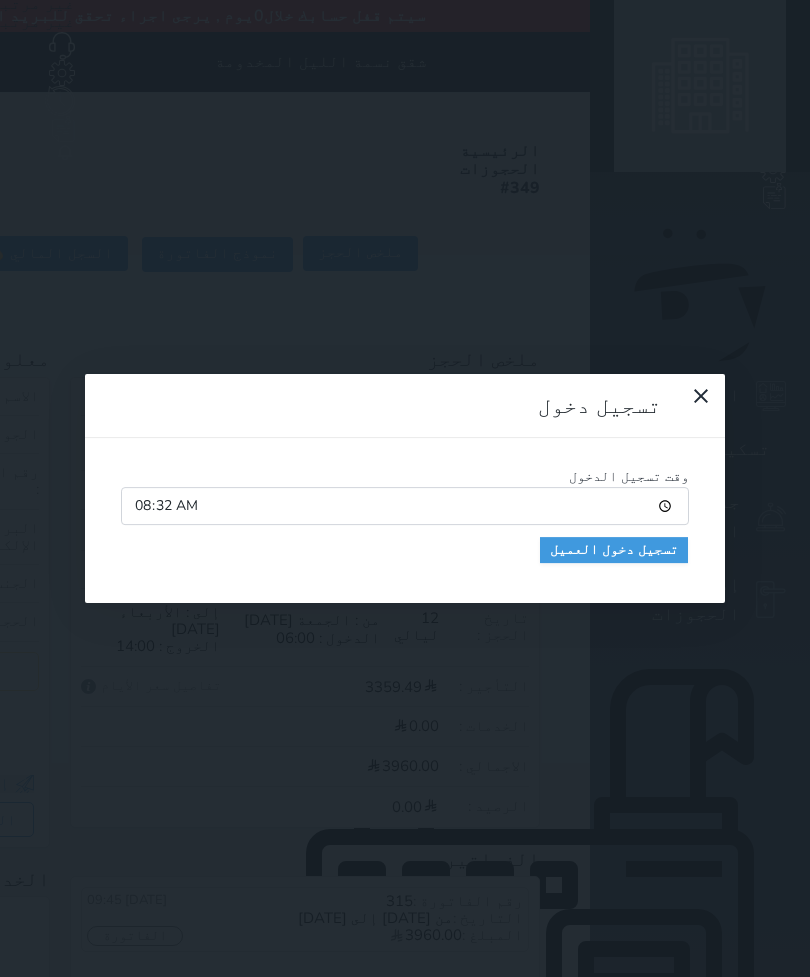 click on "تسجيل دخول العميل" at bounding box center [614, 550] 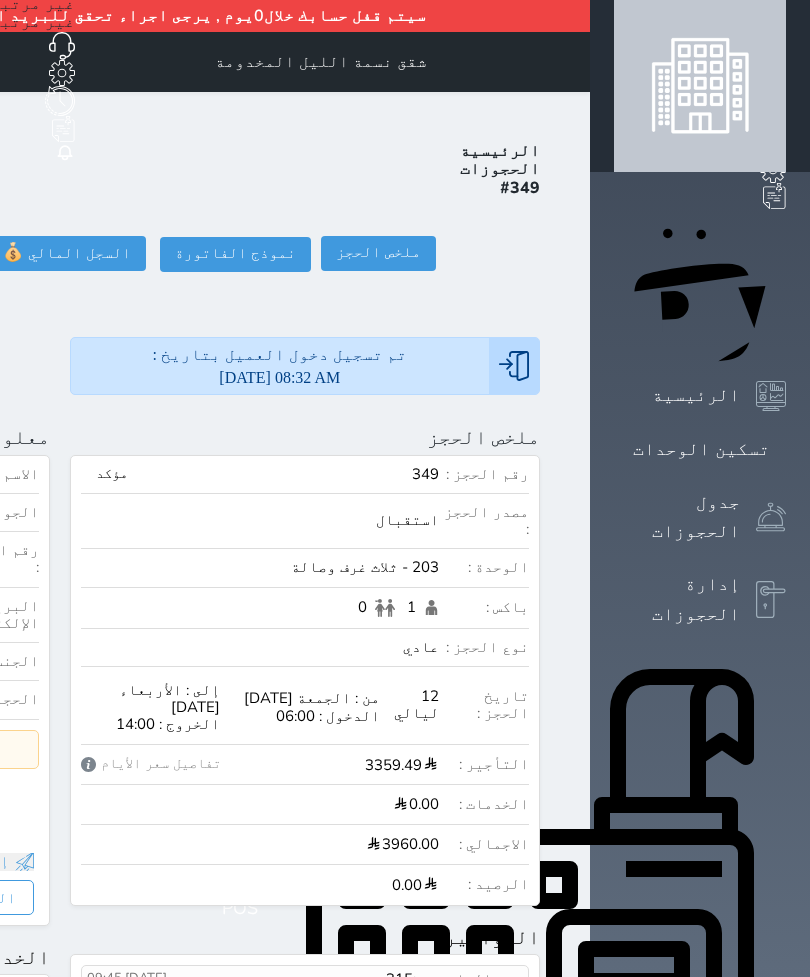 click on "الحجوزات" at bounding box center (500, 169) 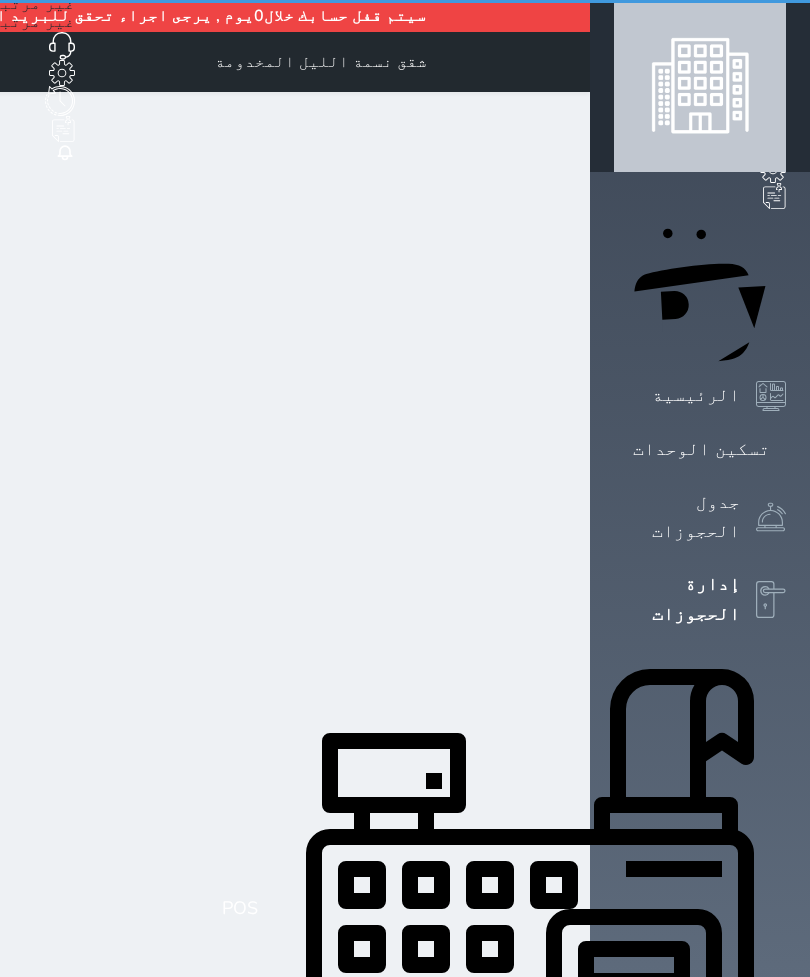 select on "open_all" 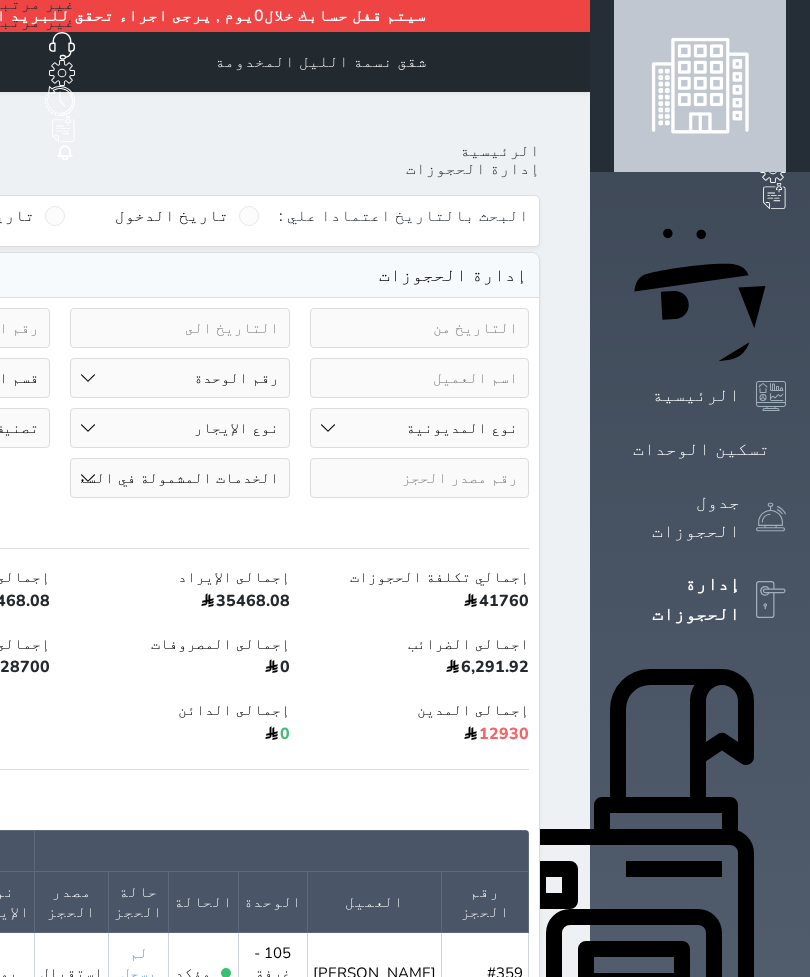 click on "الرئيسية" at bounding box center (500, 151) 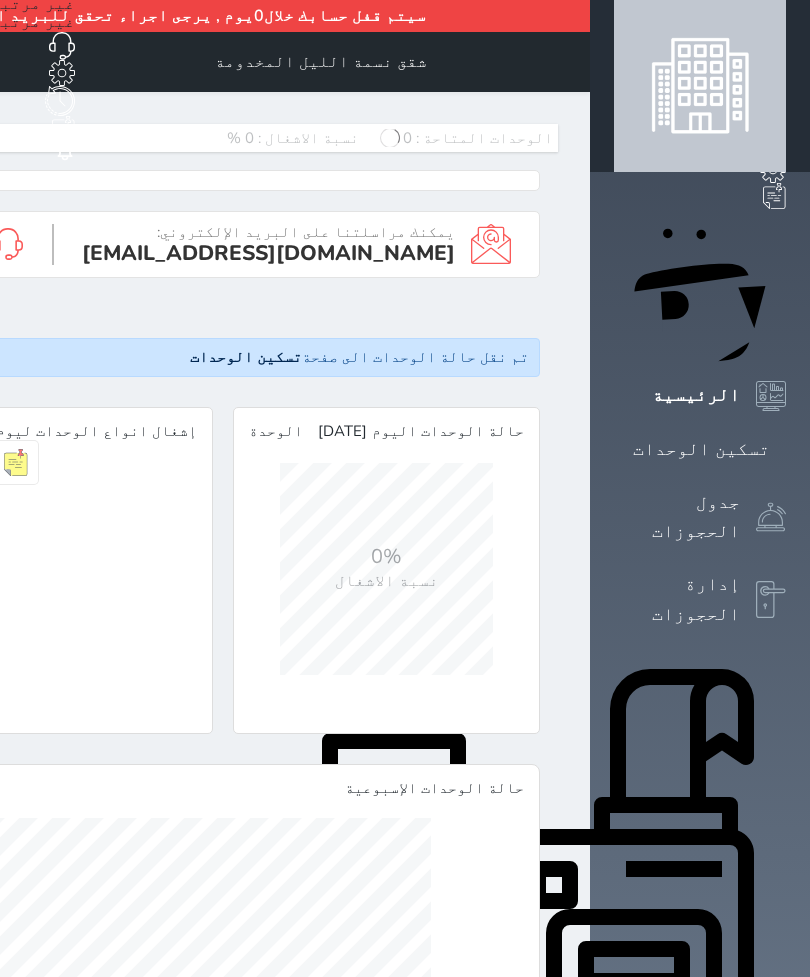 scroll, scrollTop: 0, scrollLeft: 754, axis: horizontal 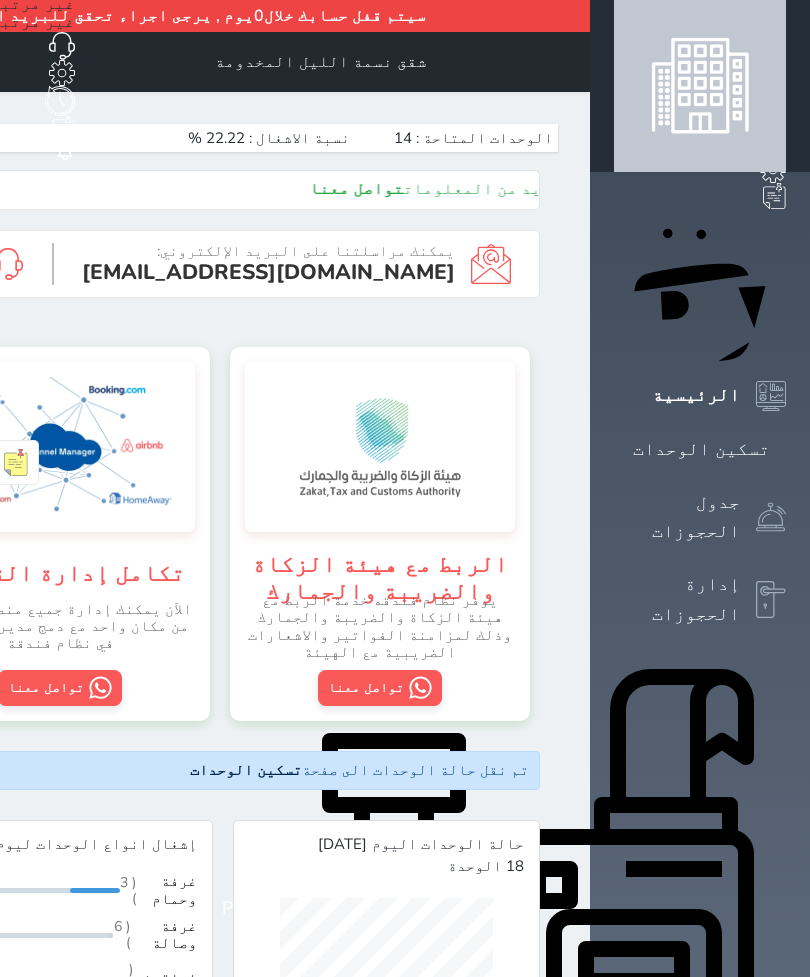 click on "تسكين الوحدات" at bounding box center [246, 770] 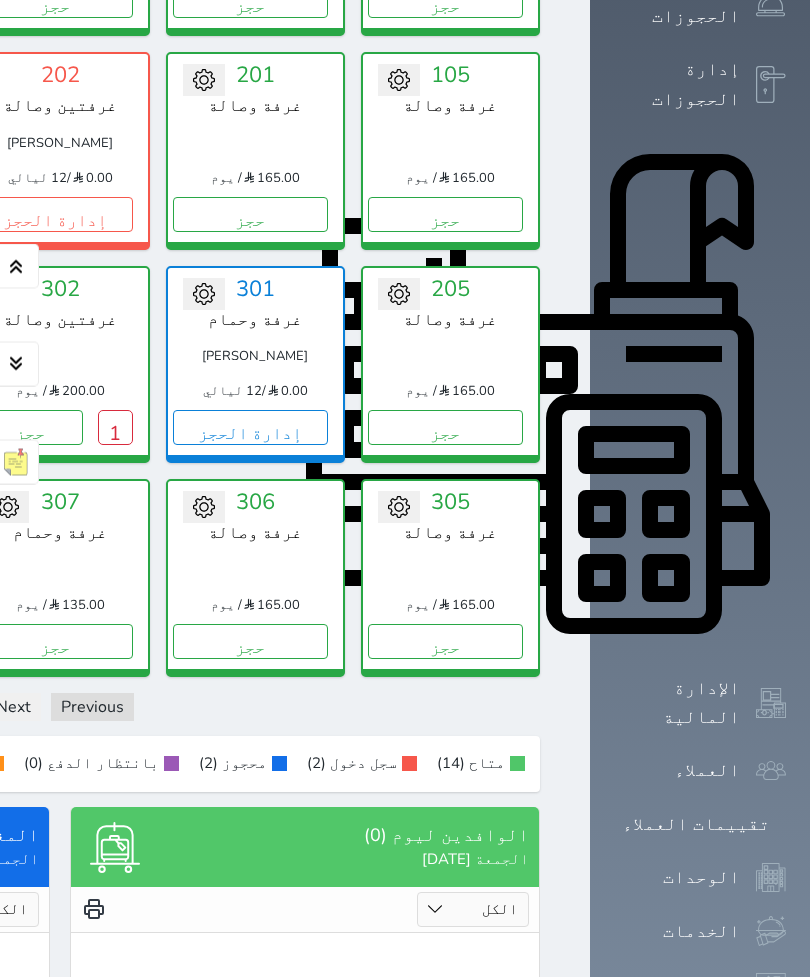 click on "إدارة الحجز" at bounding box center [-141, 428] 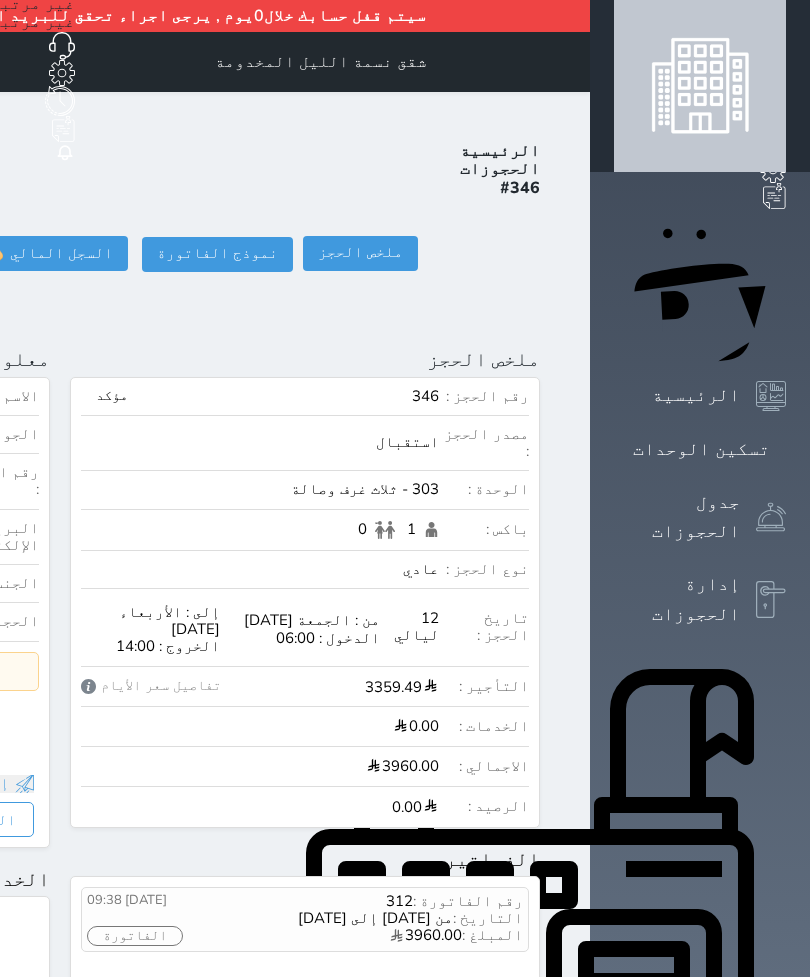 click on "تسجيل دخول" at bounding box center [-353, 253] 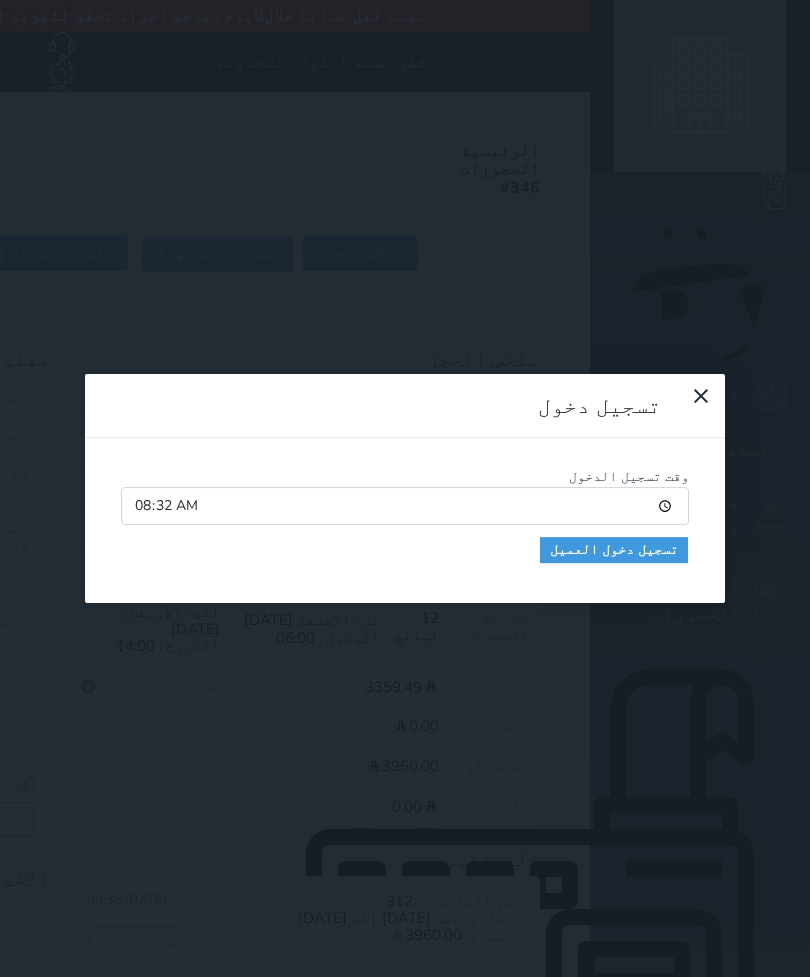 click on "تسجيل دخول العميل" at bounding box center (614, 550) 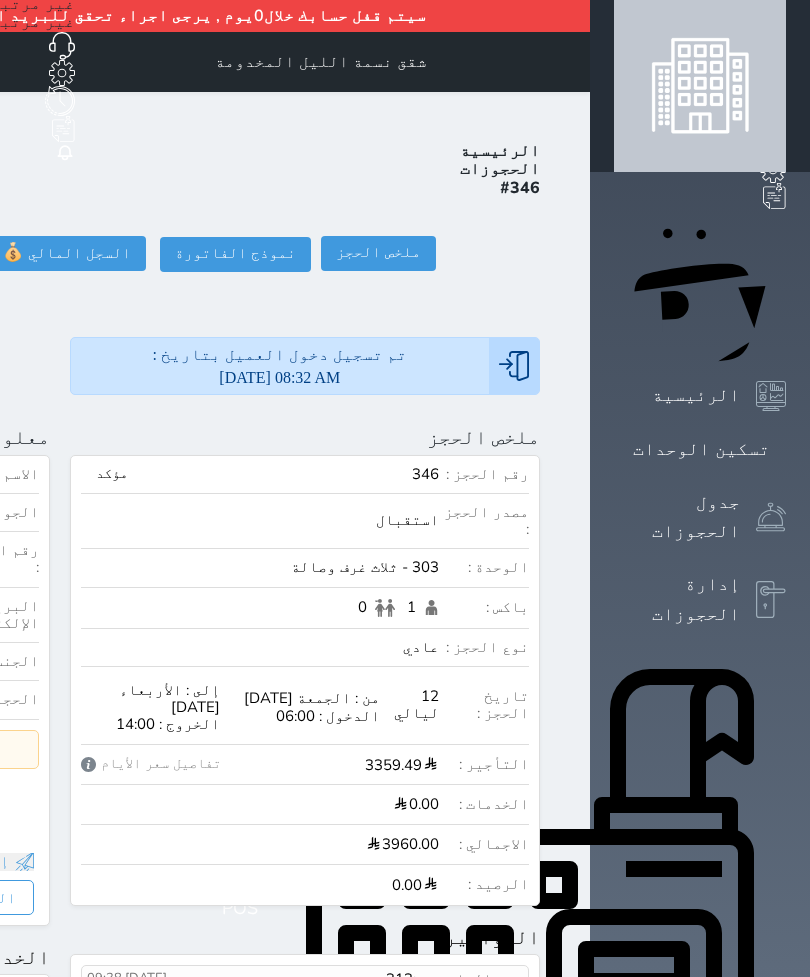 click on "الرئيسية" at bounding box center [500, 151] 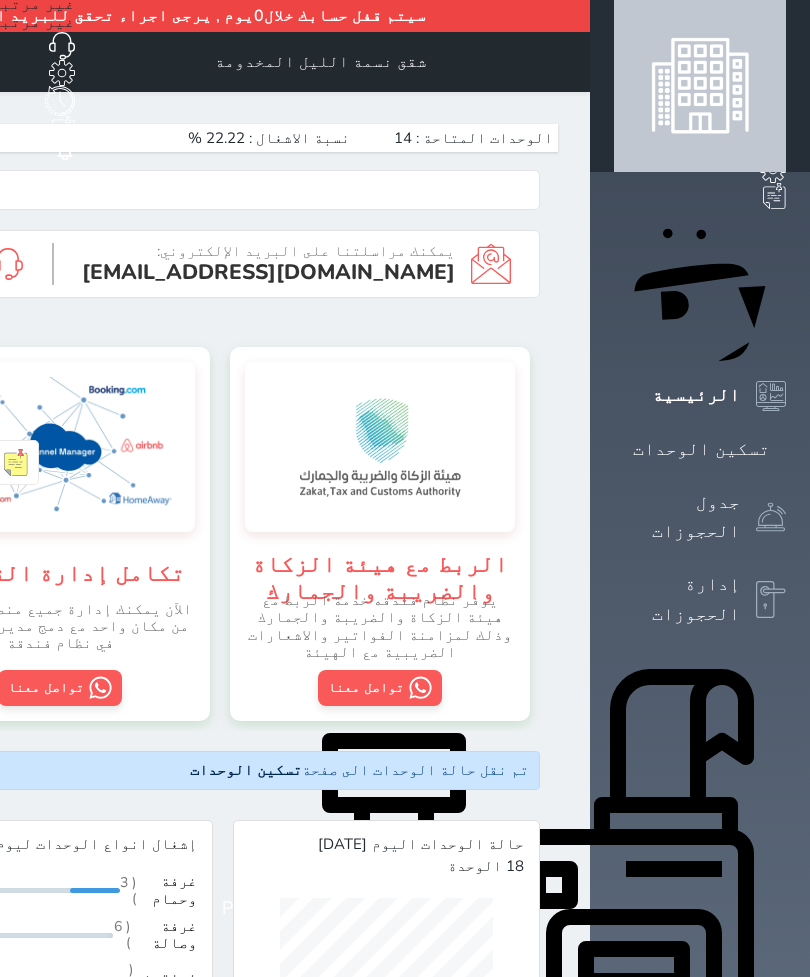 click on "تسكين الوحدات" at bounding box center [246, 770] 